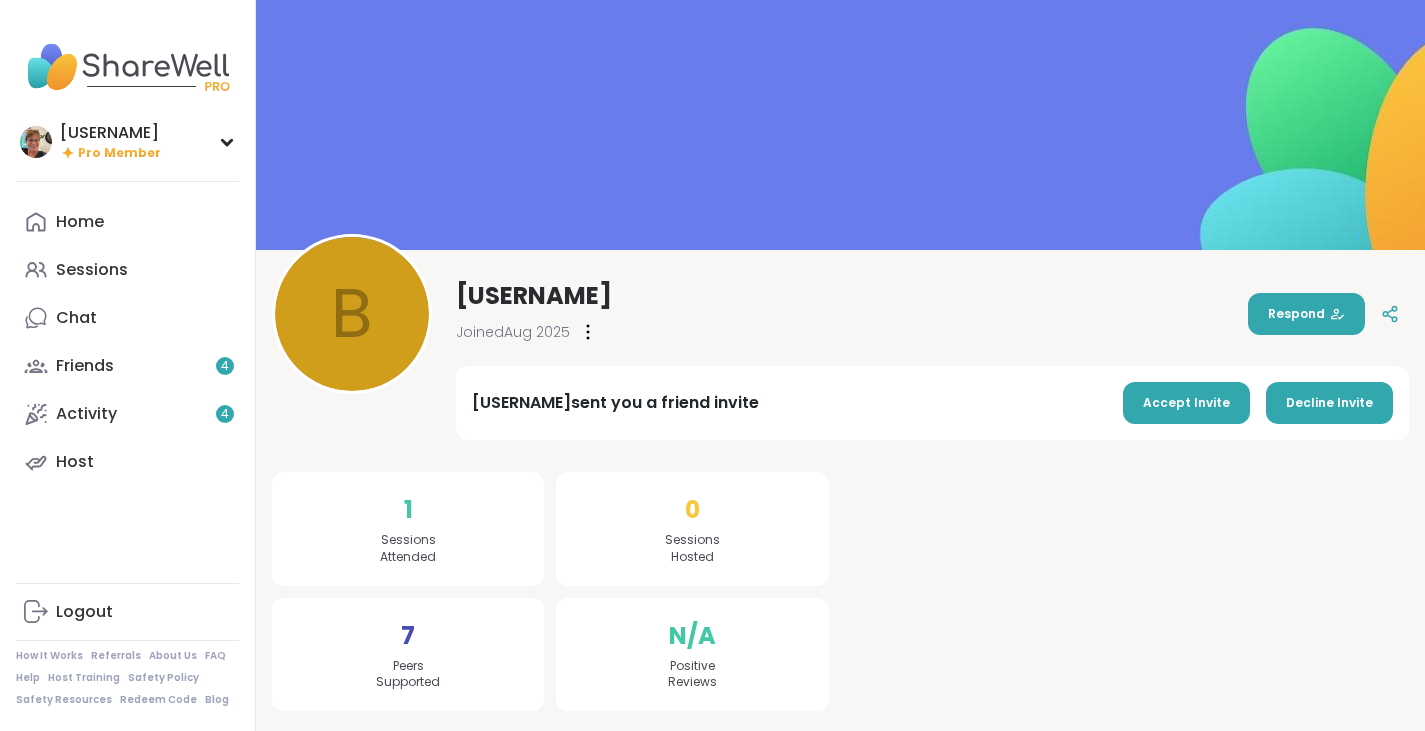 scroll, scrollTop: 0, scrollLeft: 0, axis: both 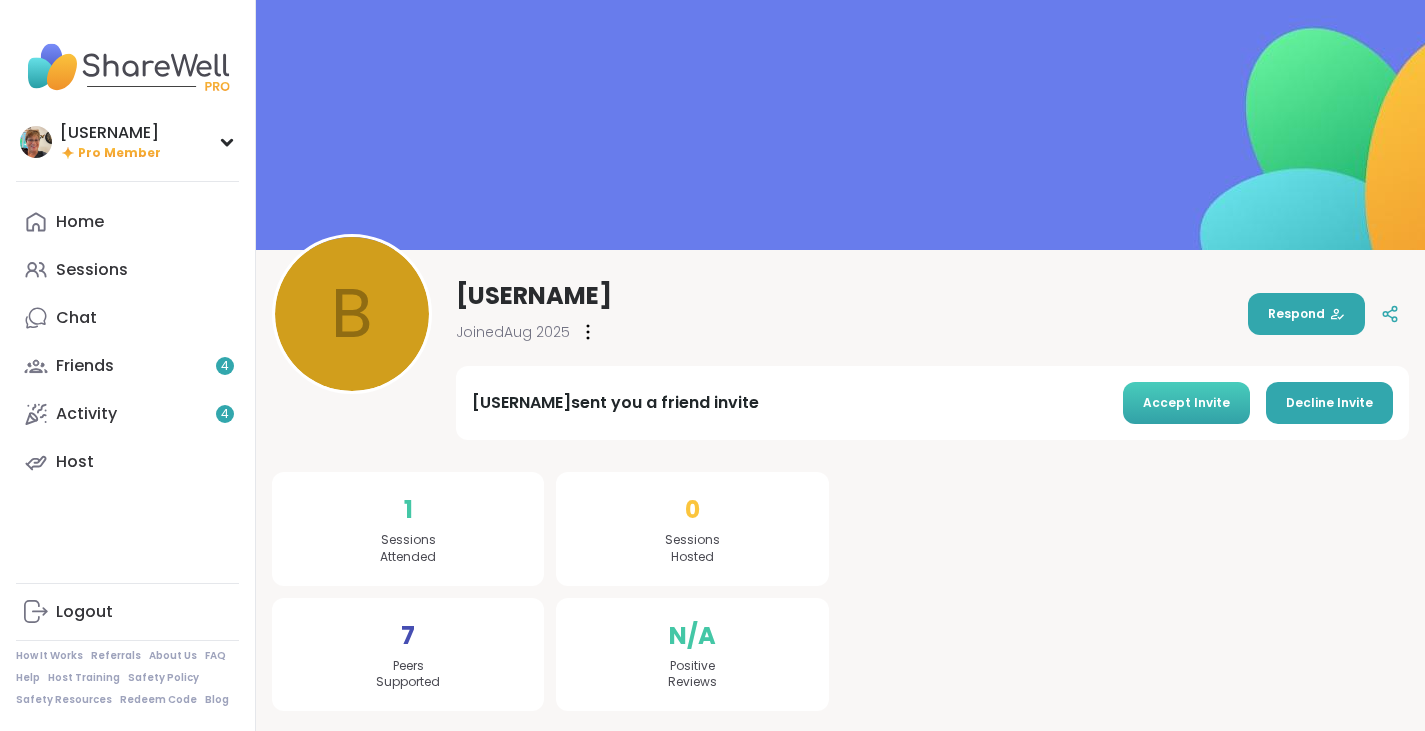 click on "Accept Invite" at bounding box center (1186, 403) 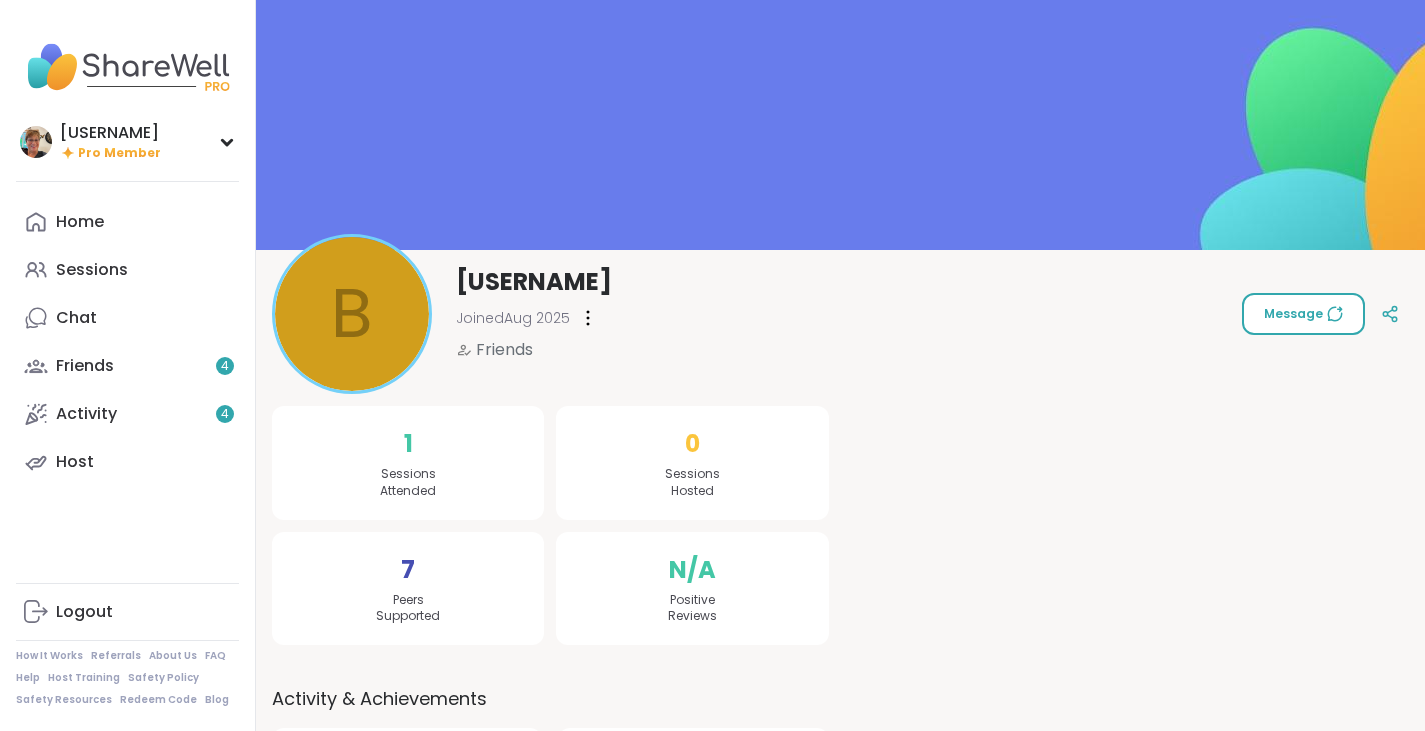 click on "Message" at bounding box center [1303, 314] 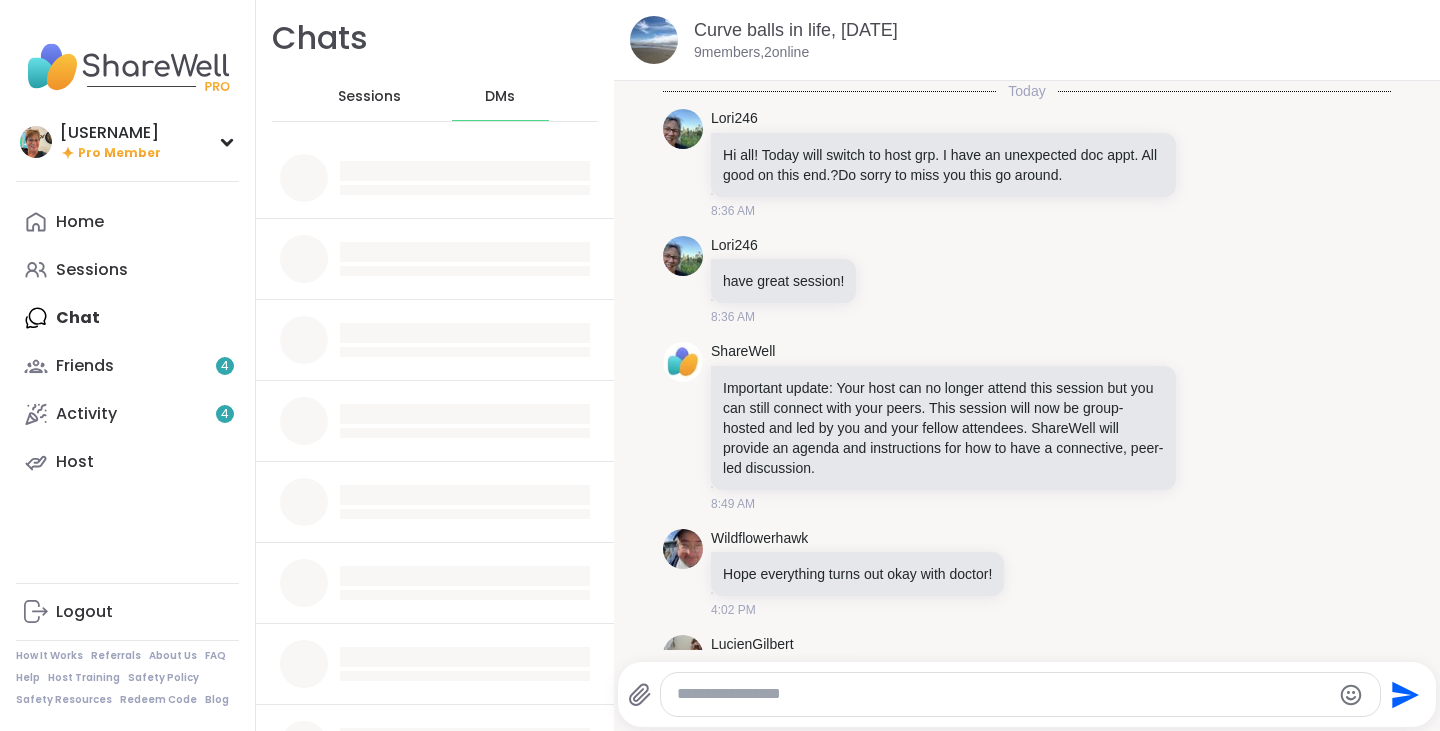 scroll, scrollTop: 3648, scrollLeft: 0, axis: vertical 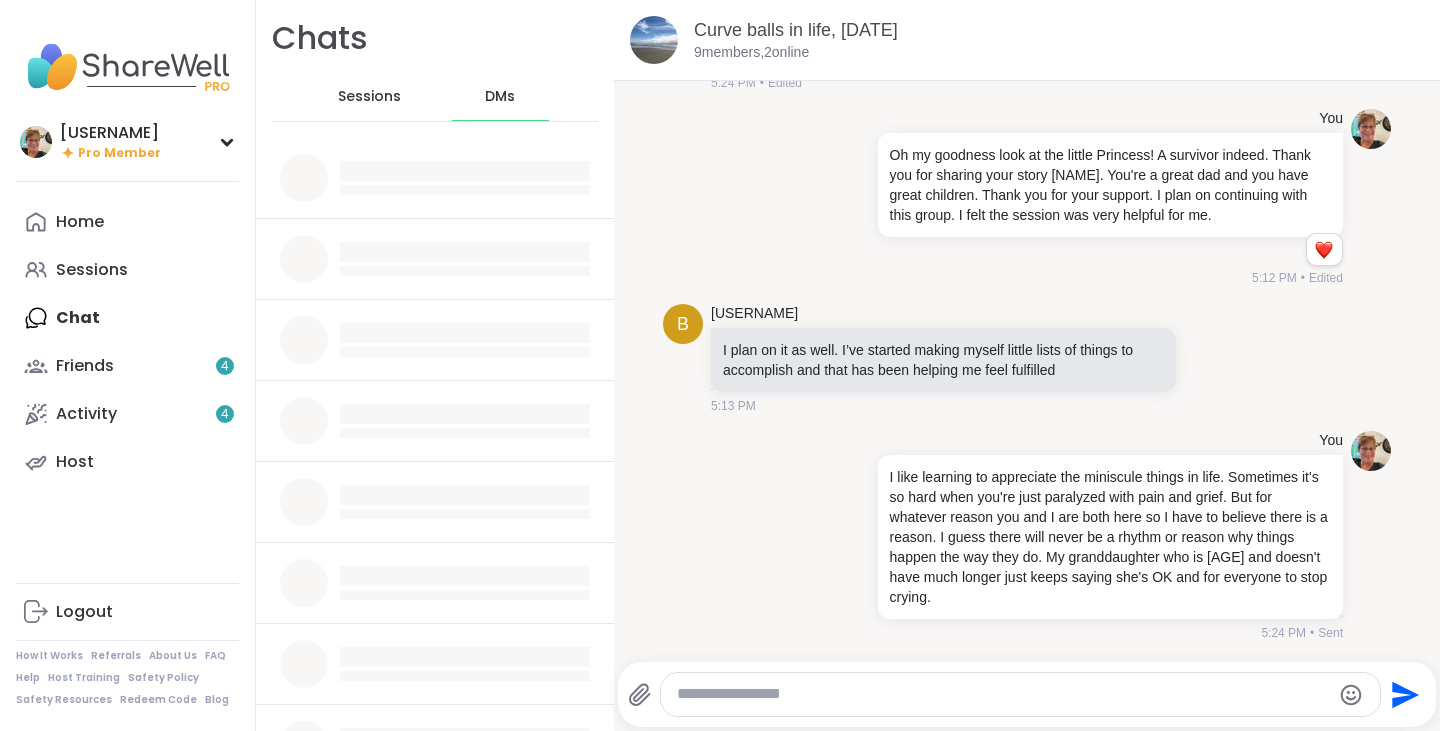 drag, startPoint x: 747, startPoint y: 702, endPoint x: 754, endPoint y: 692, distance: 12.206555 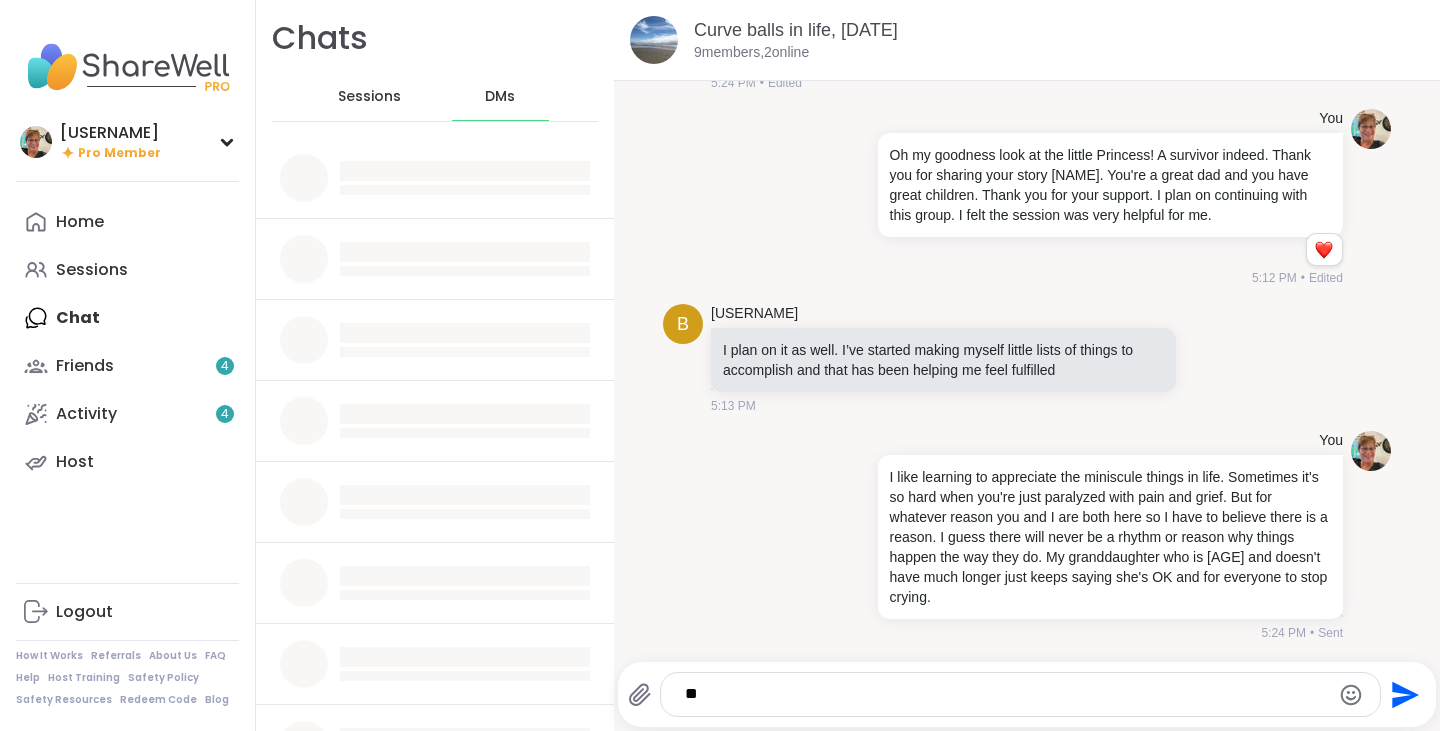 type on "***" 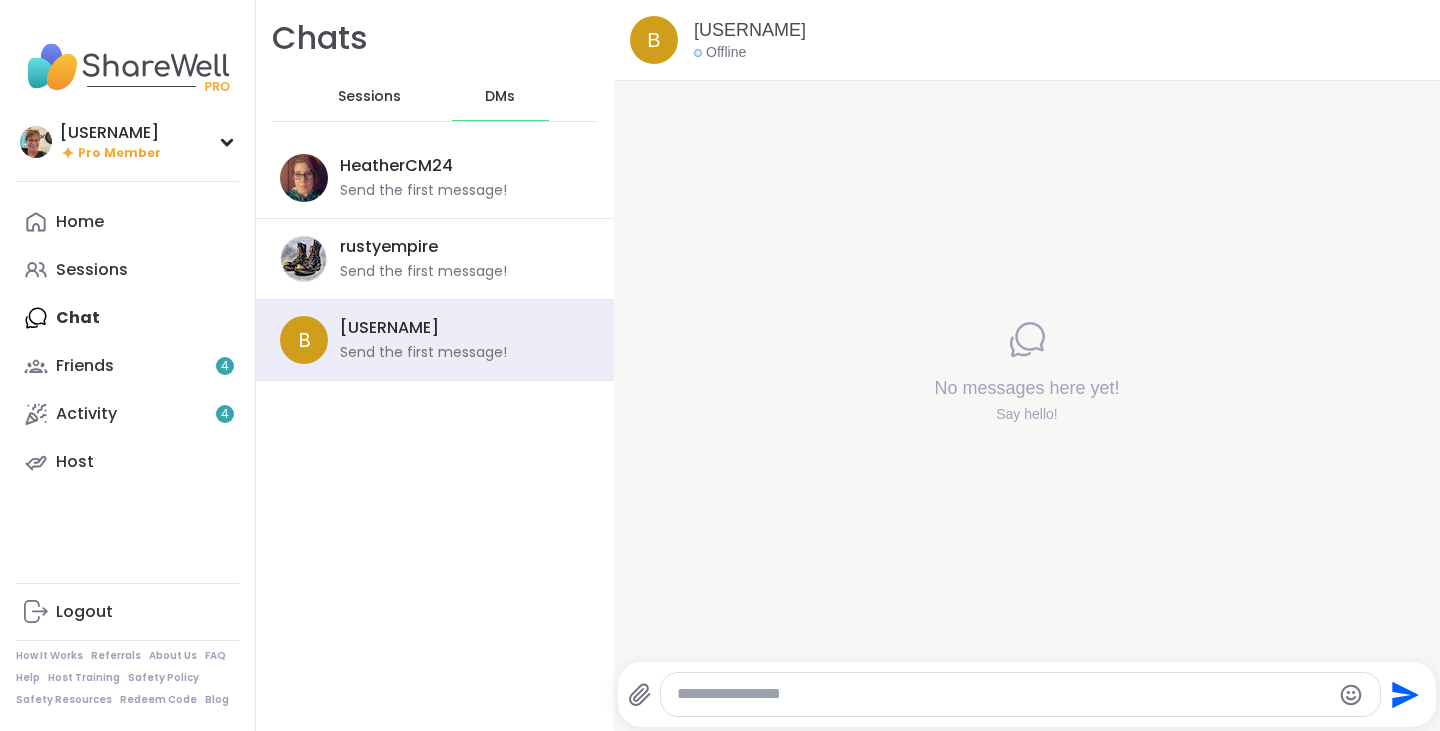 click at bounding box center (1020, 694) 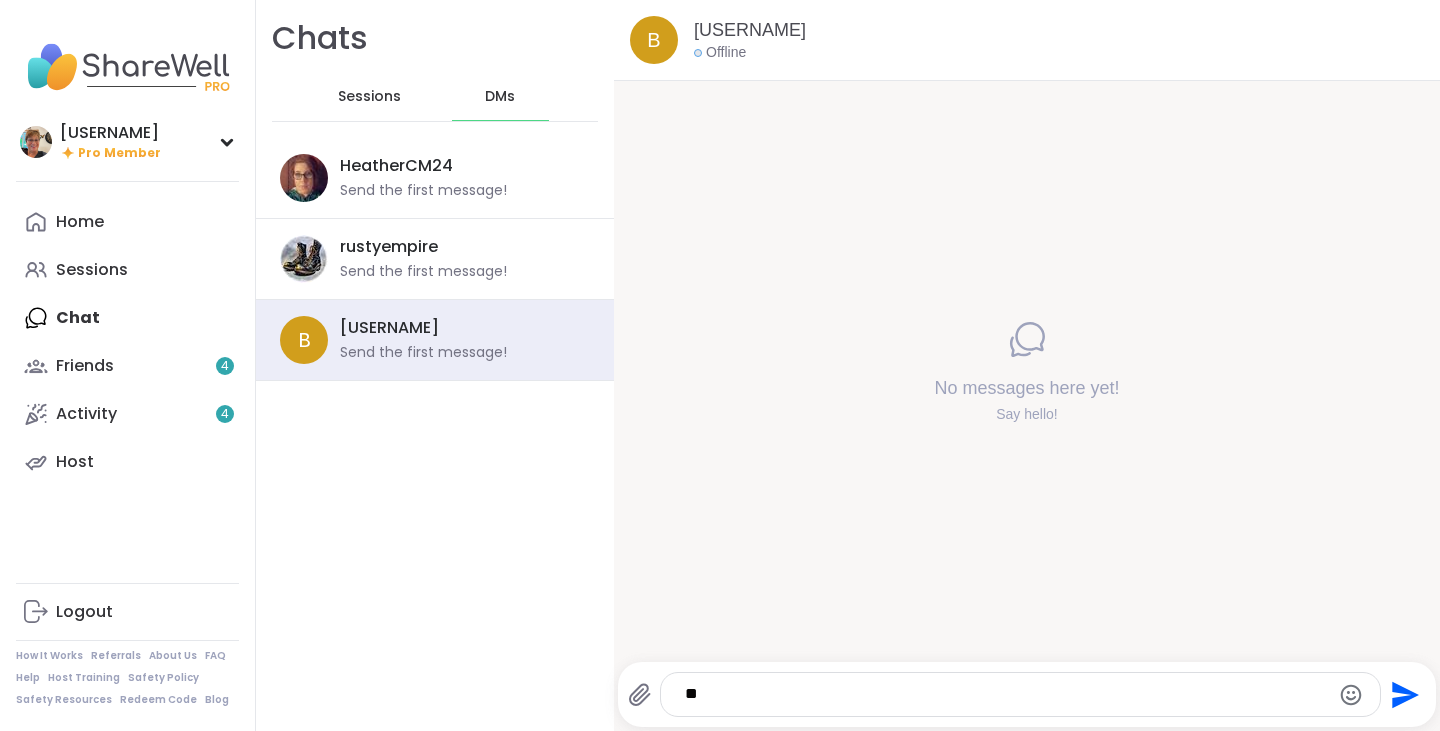 type on "*" 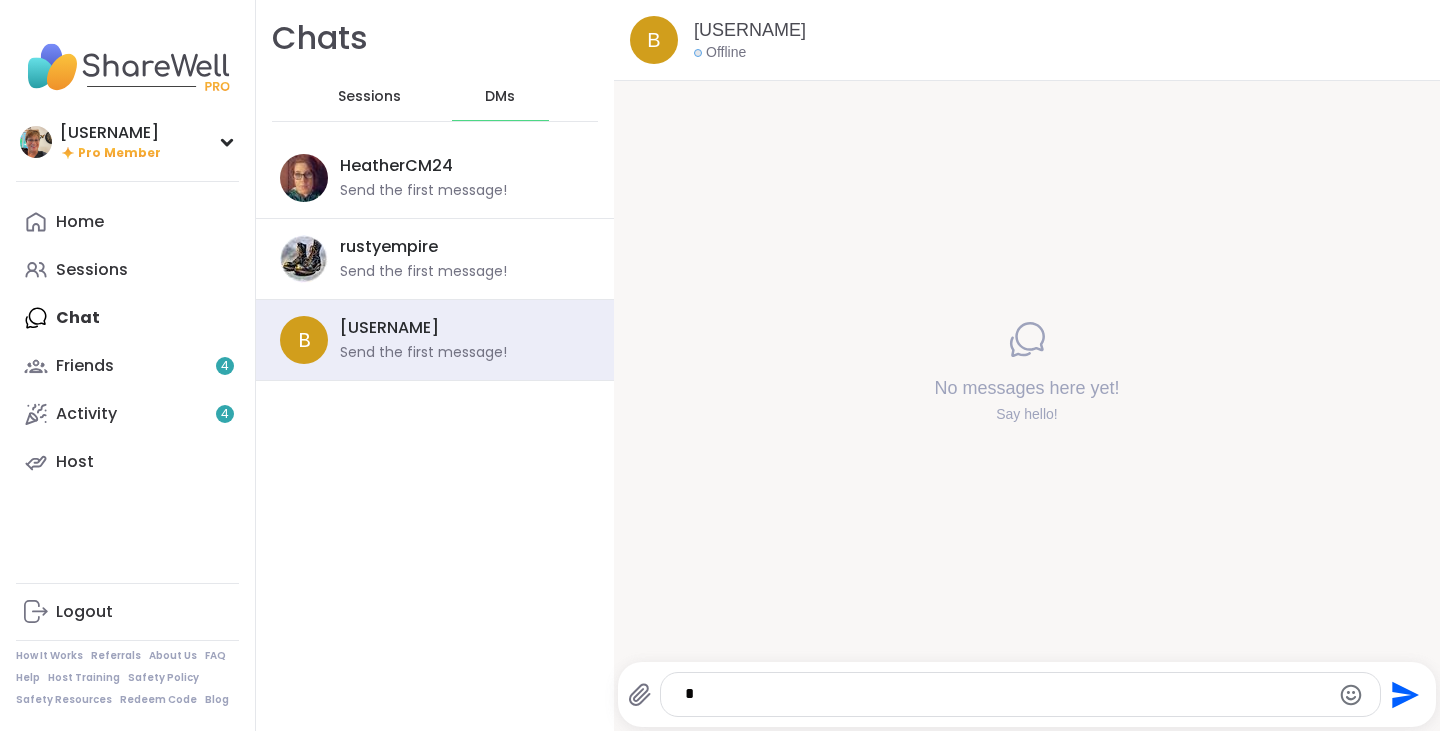 type 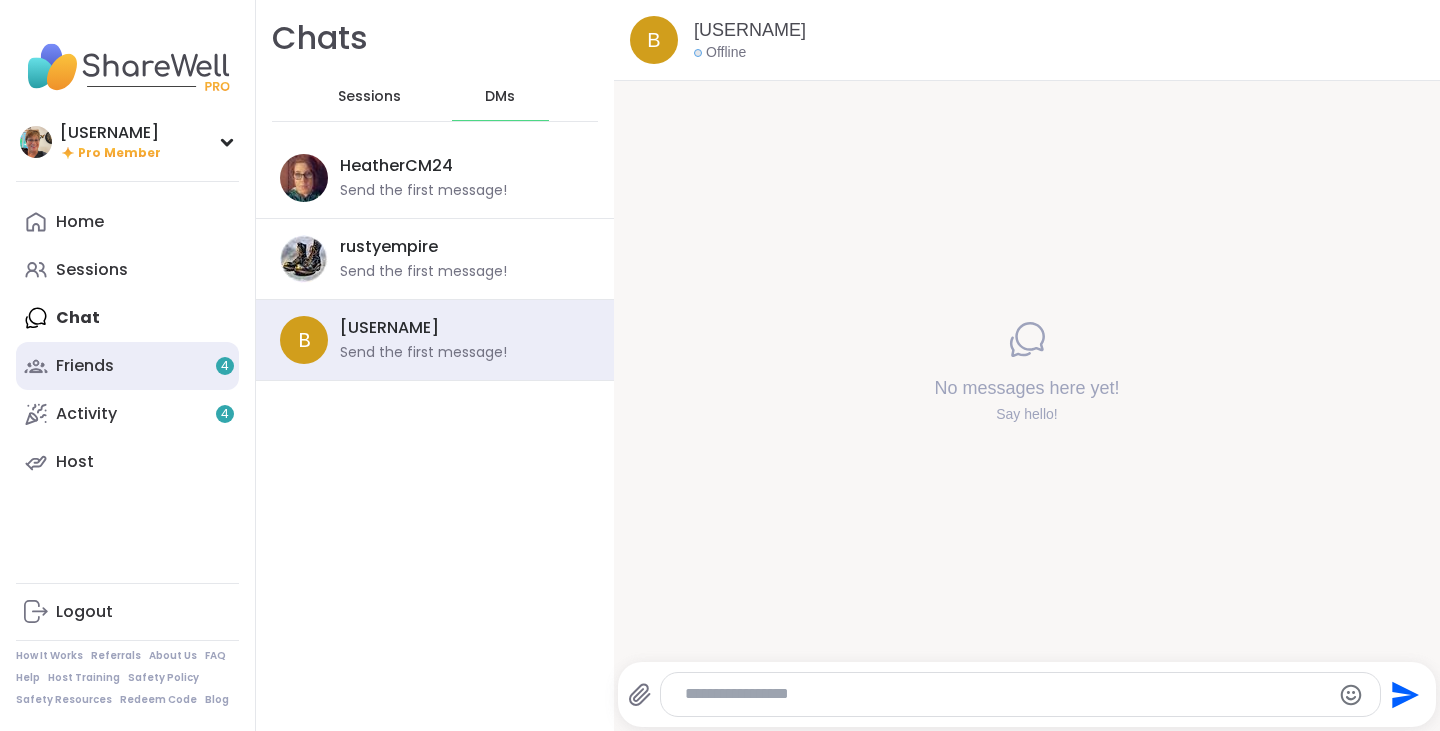 click on "Friends 4" at bounding box center (85, 366) 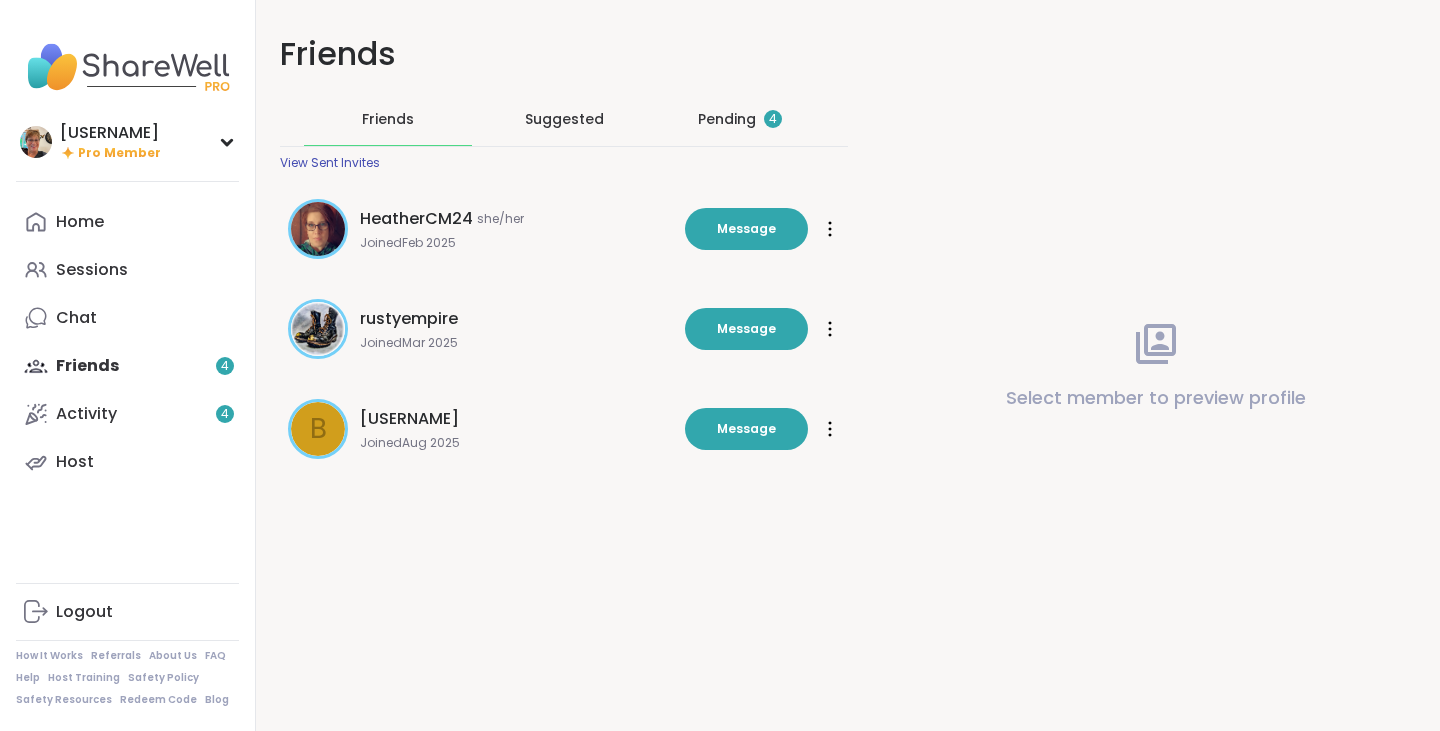 scroll, scrollTop: 0, scrollLeft: 0, axis: both 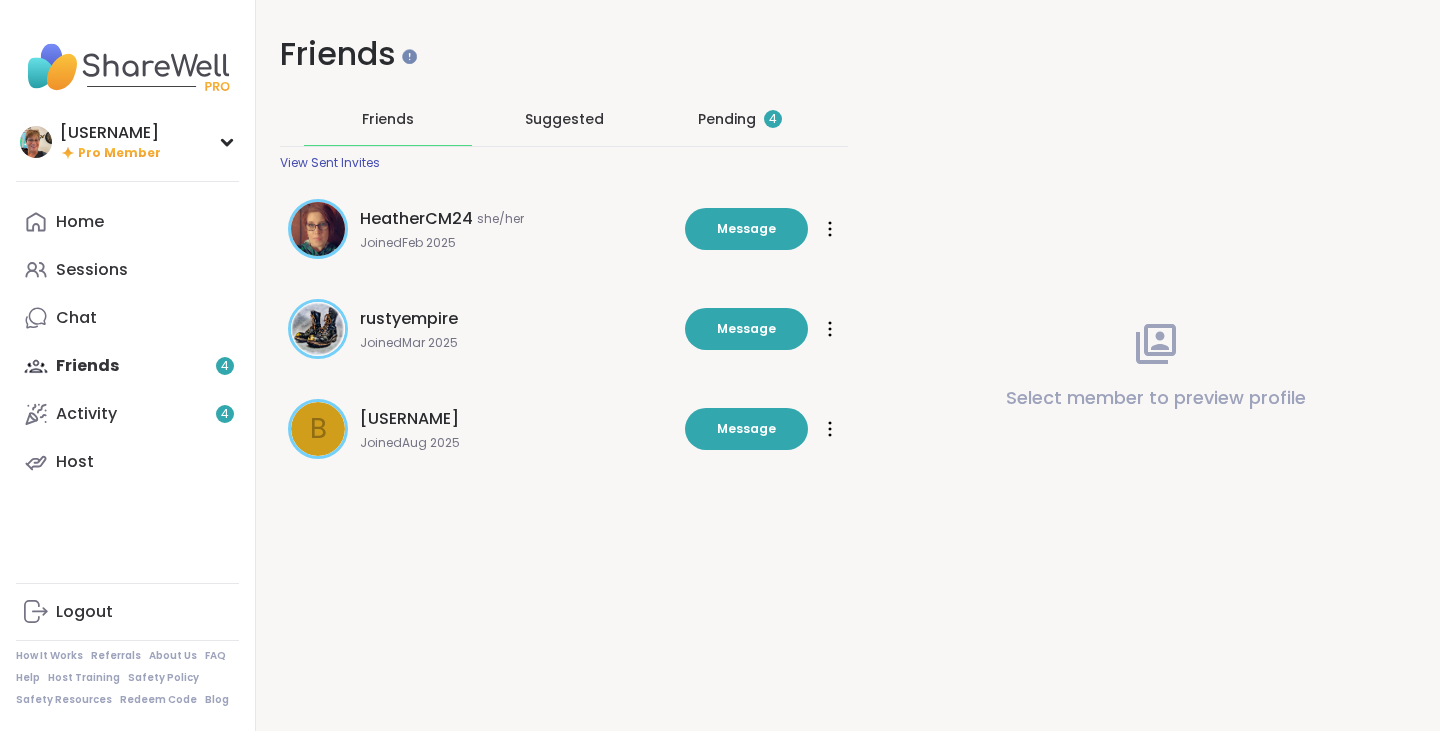 click on "Suggested" at bounding box center (564, 119) 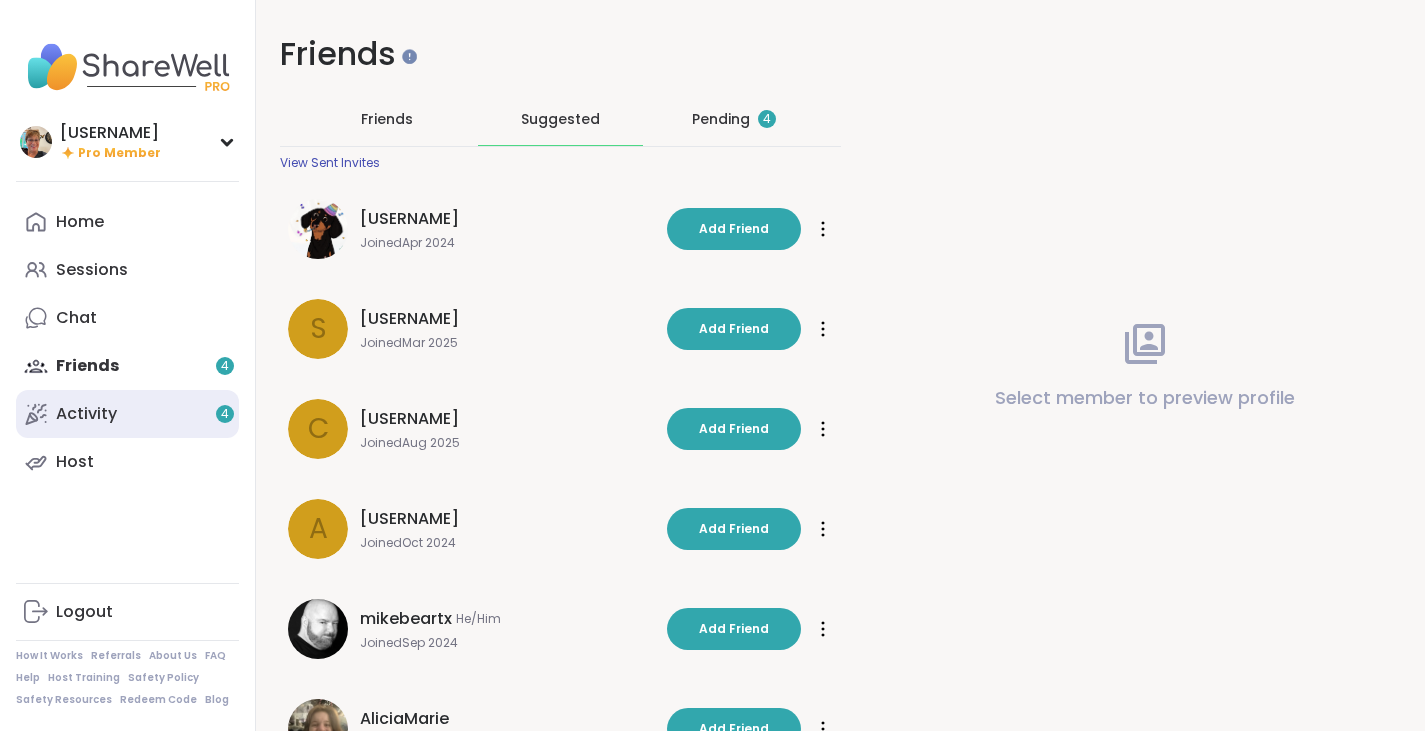 click on "Activity 4" at bounding box center (86, 414) 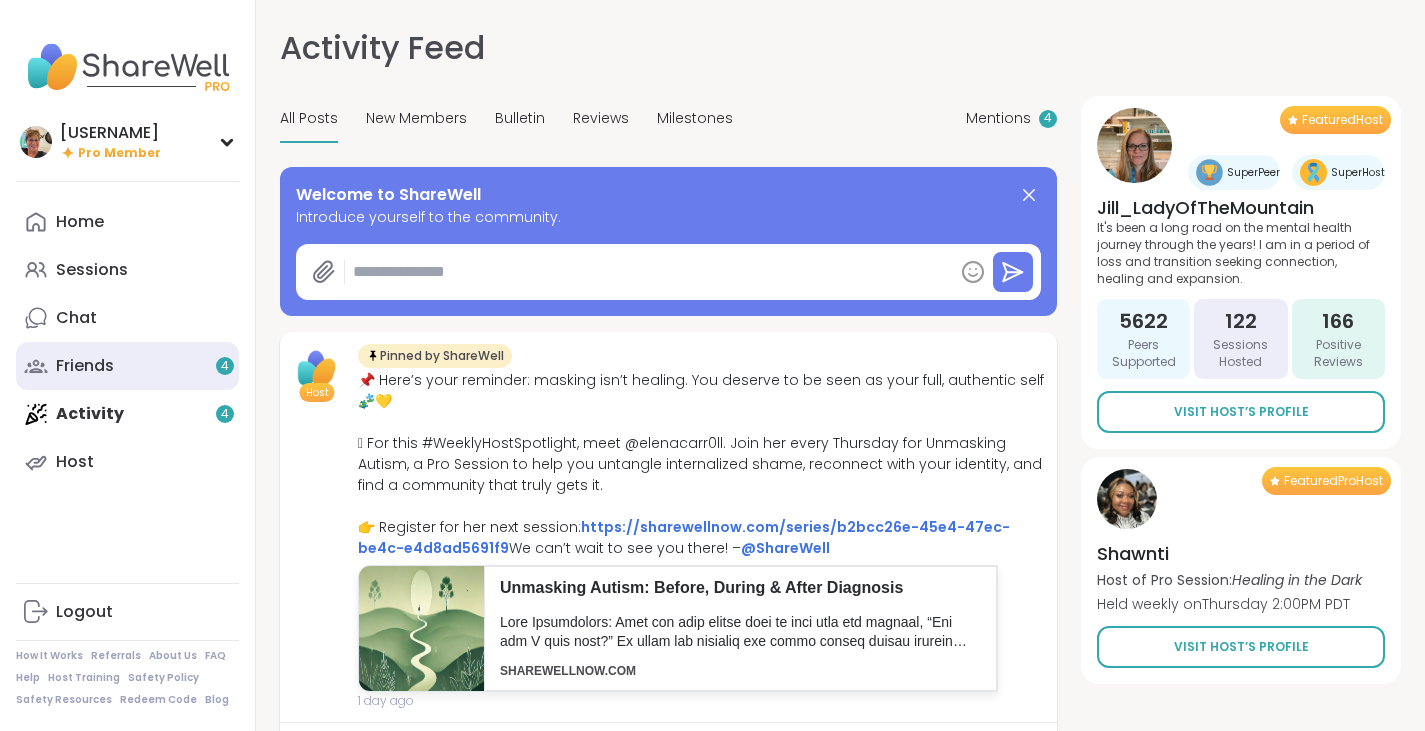 click on "Friends 4" at bounding box center (85, 366) 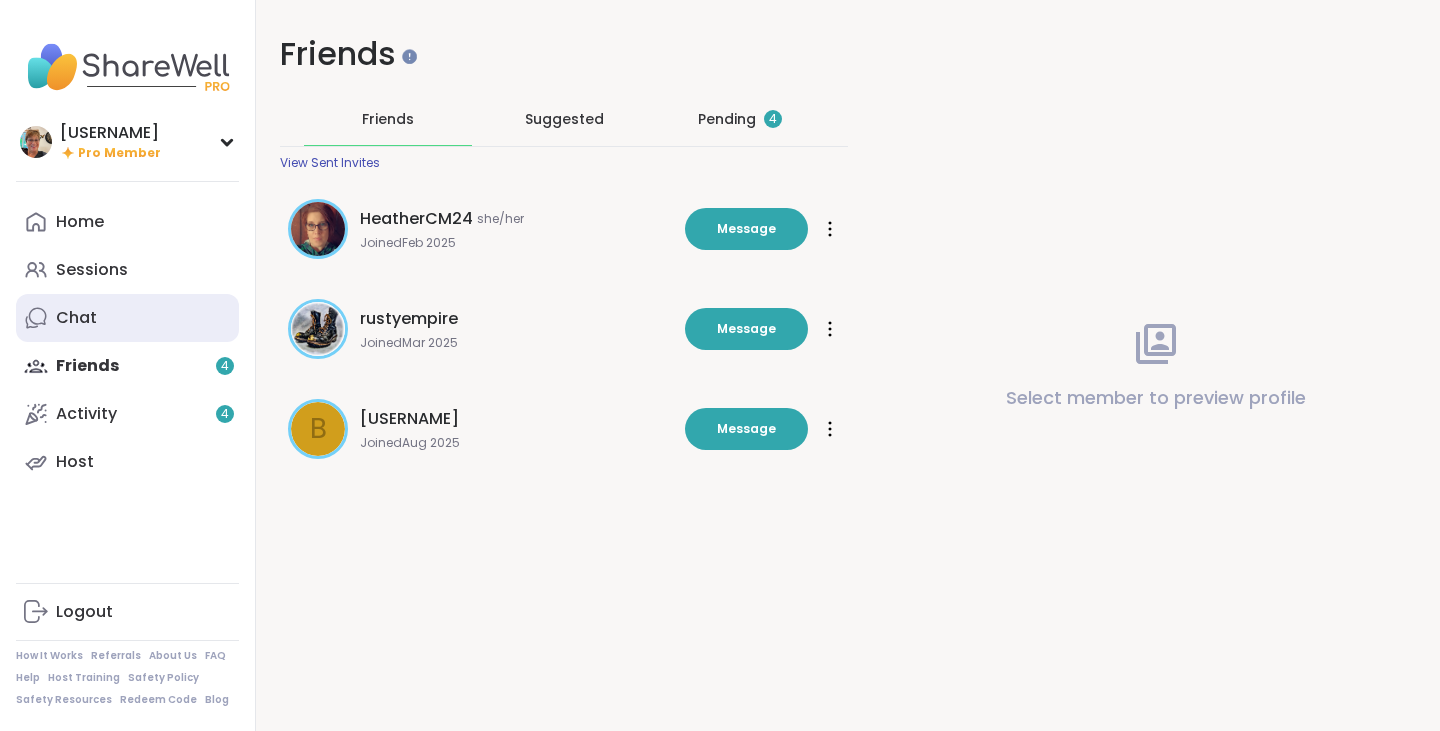scroll, scrollTop: 0, scrollLeft: 0, axis: both 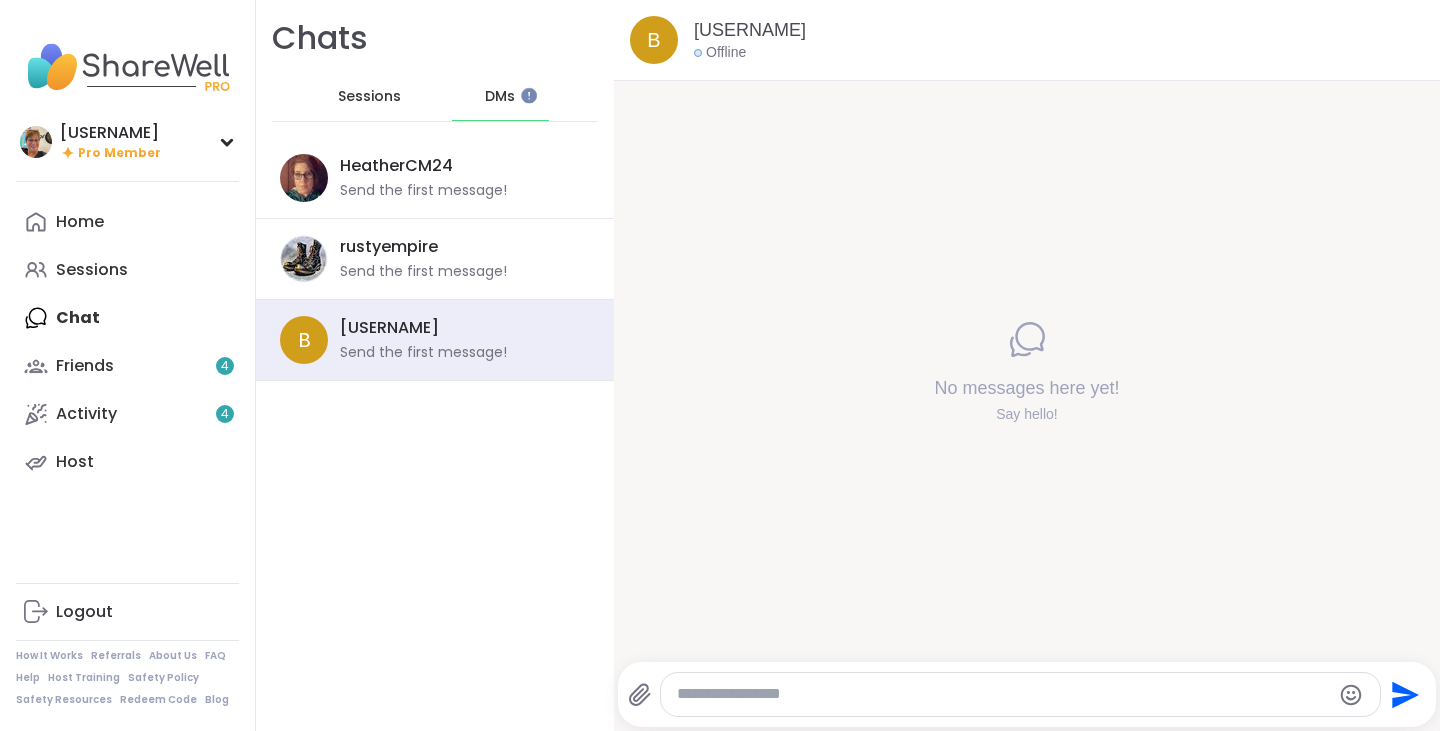click on "Home Sessions Chat Friends 4 Activity 4 Host" at bounding box center [127, 342] 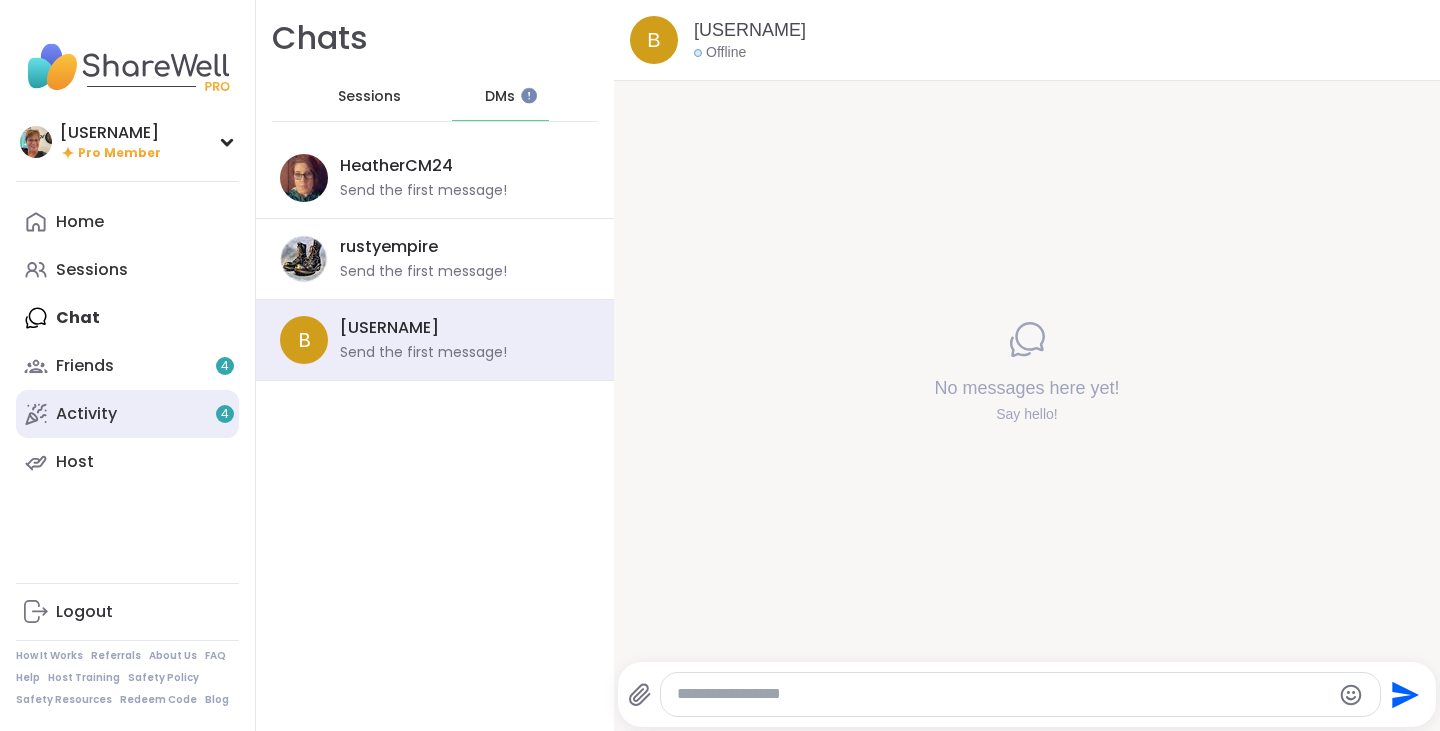 click on "Activity 4" at bounding box center [86, 414] 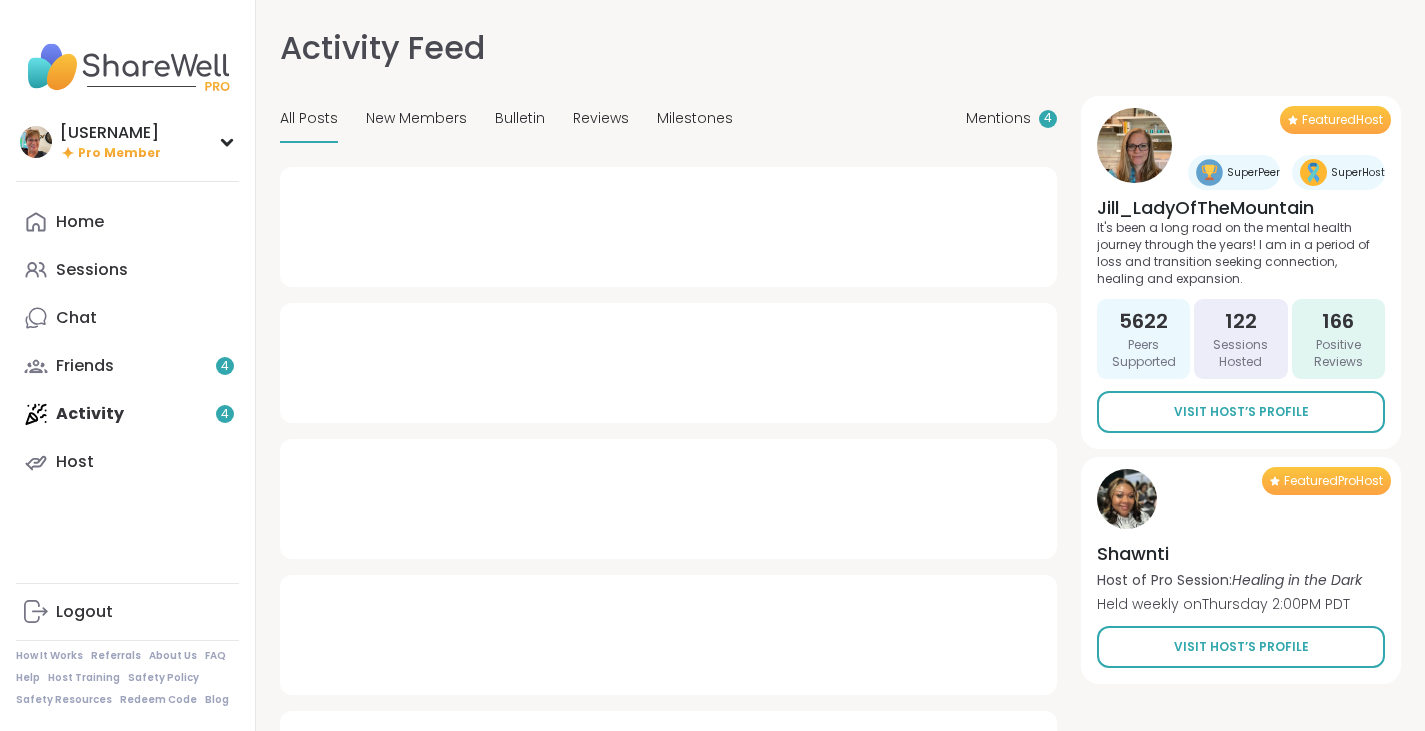 type on "*" 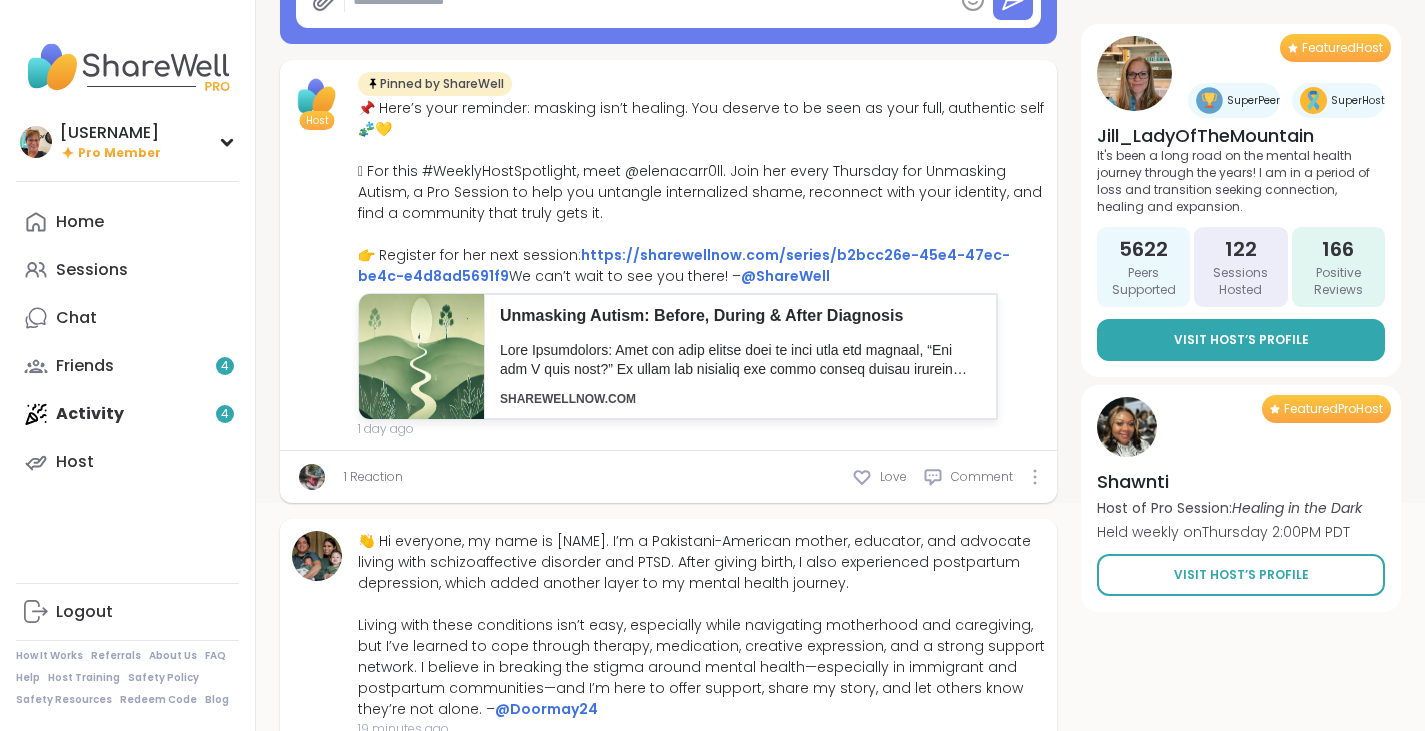 scroll, scrollTop: 400, scrollLeft: 0, axis: vertical 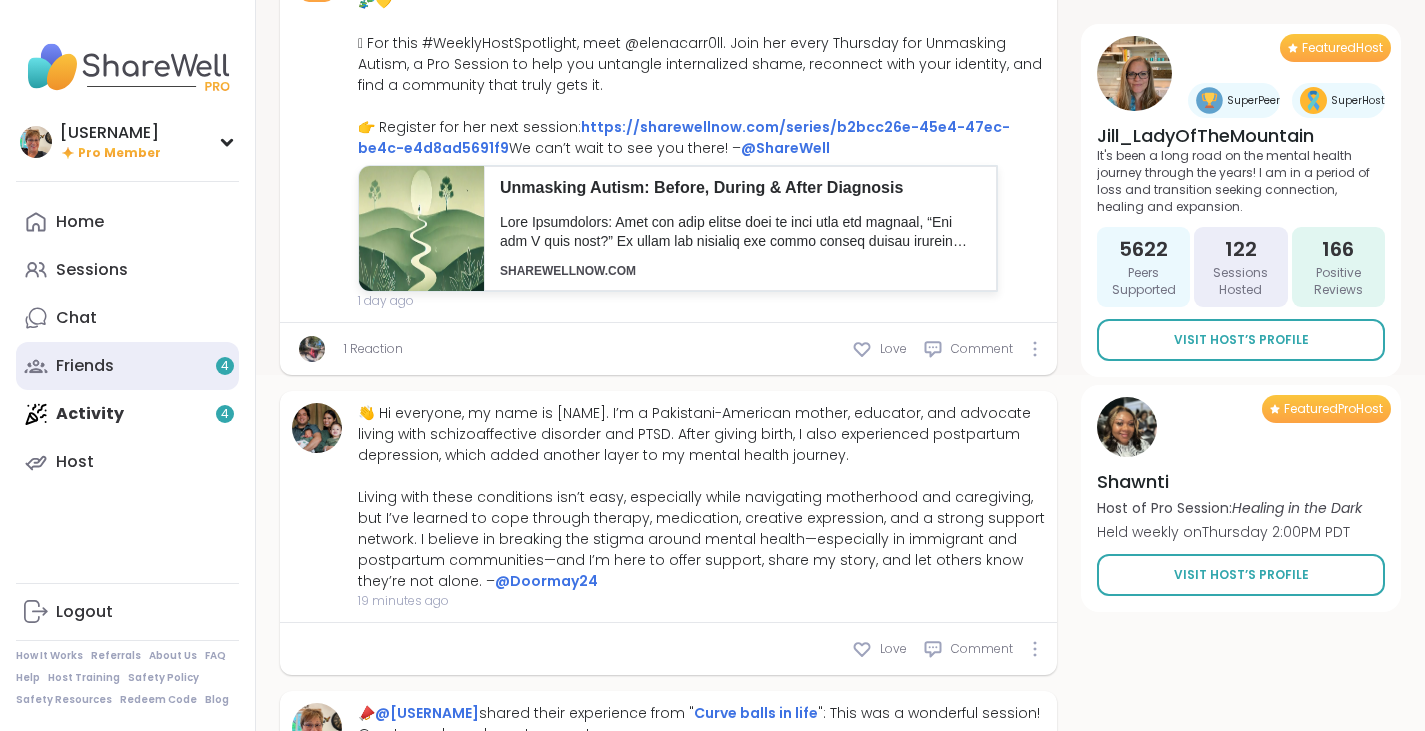 click on "Friends 4" at bounding box center (85, 366) 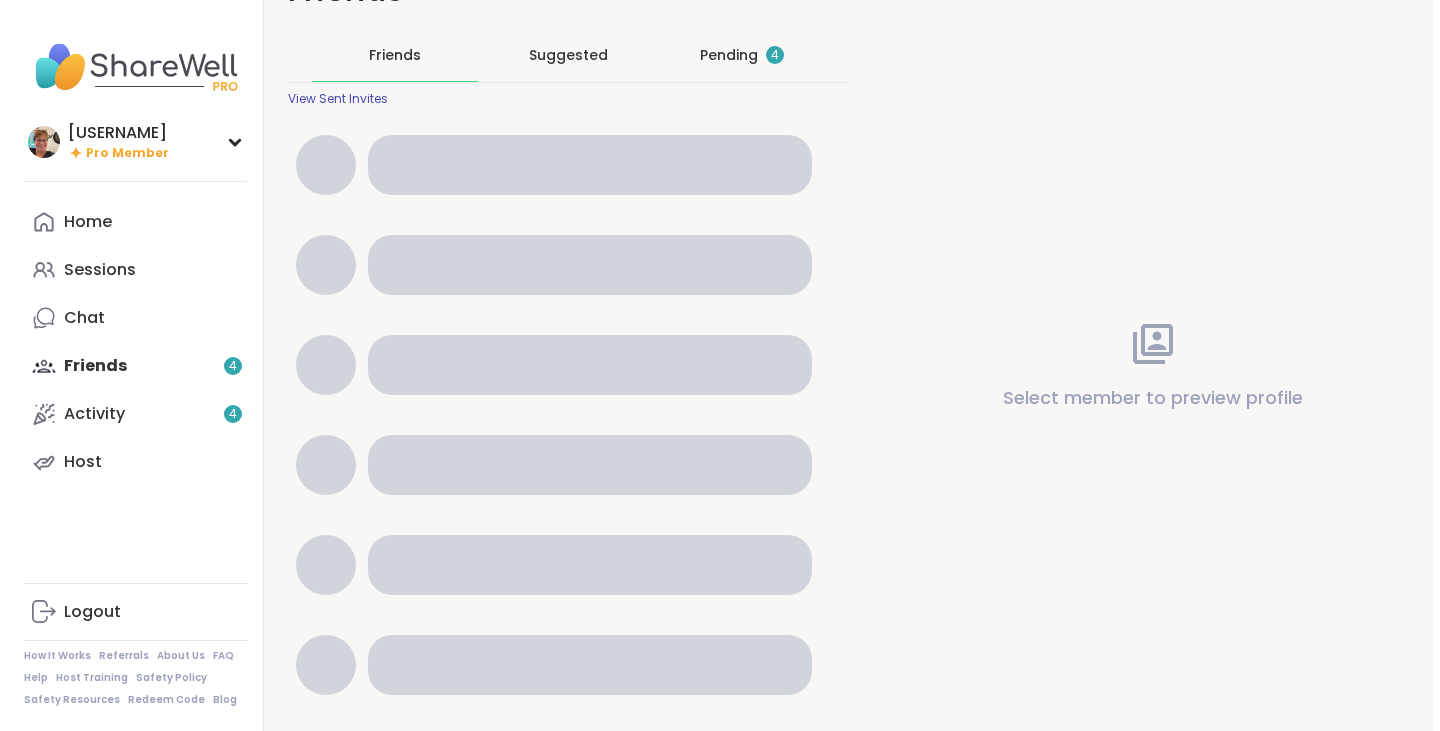 scroll, scrollTop: 0, scrollLeft: 0, axis: both 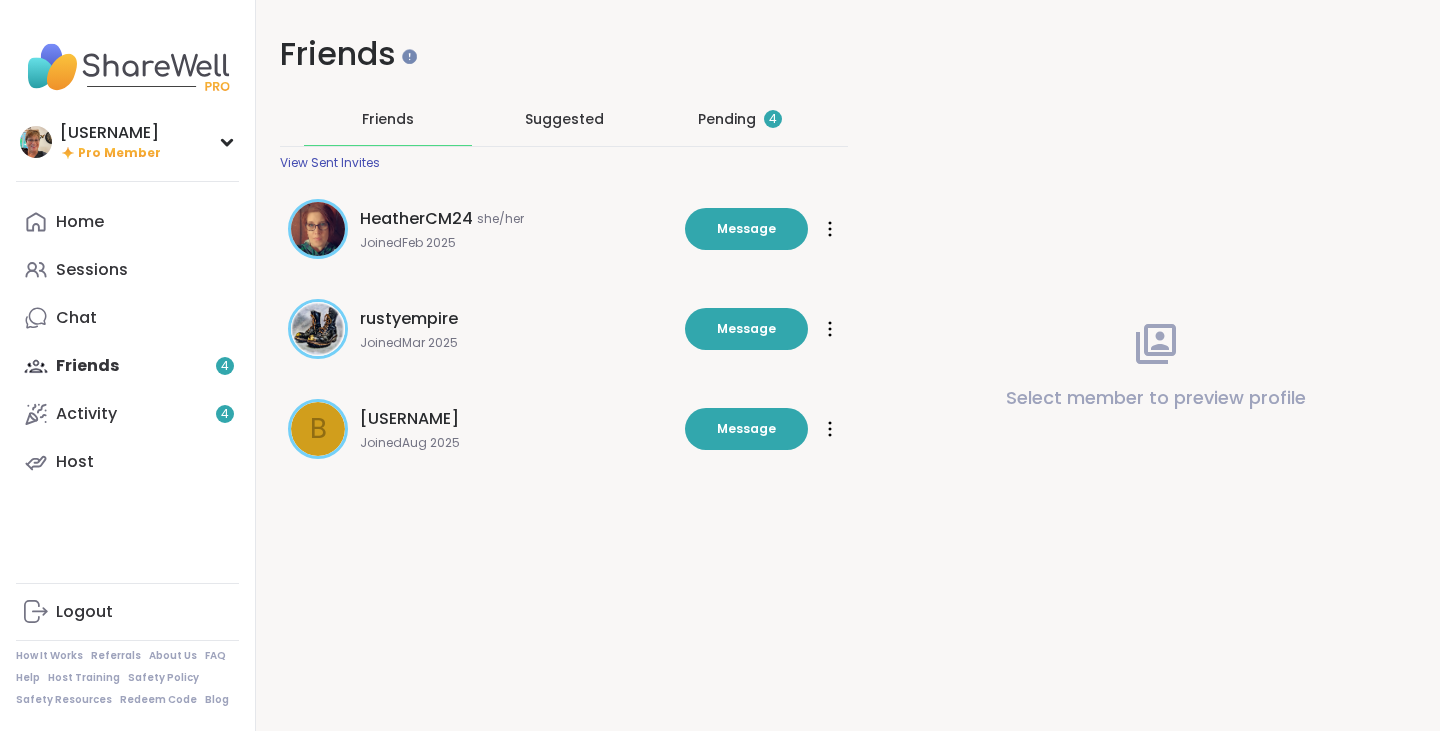 click 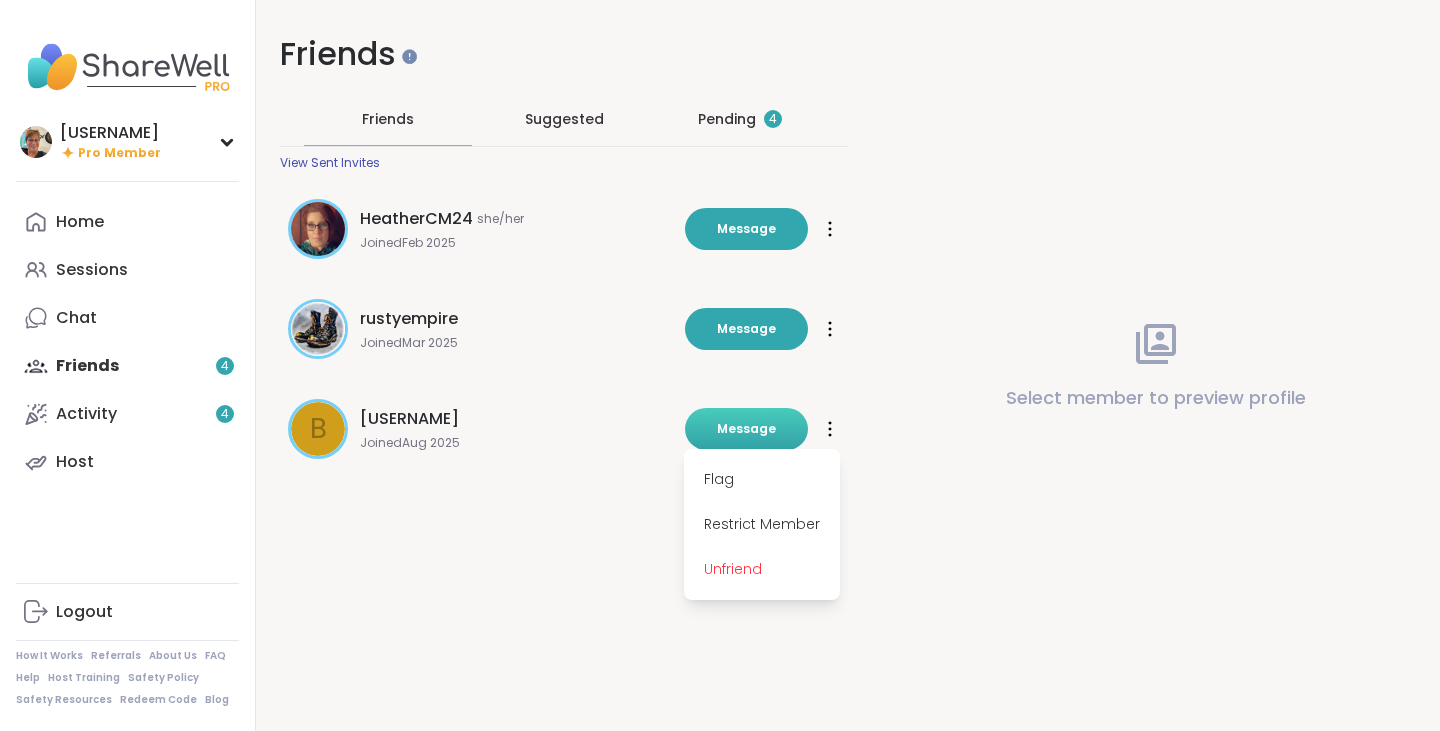 click on "Message" at bounding box center [746, 429] 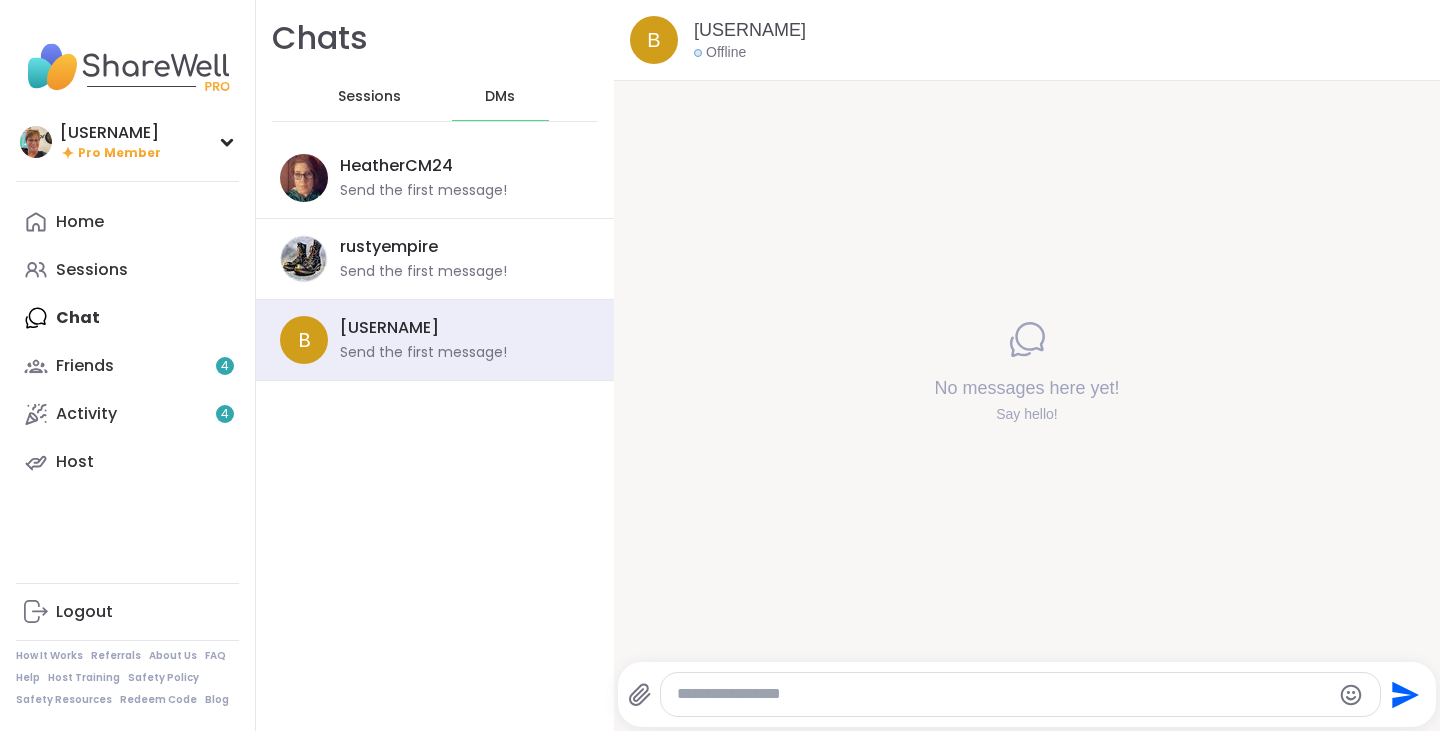 click at bounding box center (1003, 694) 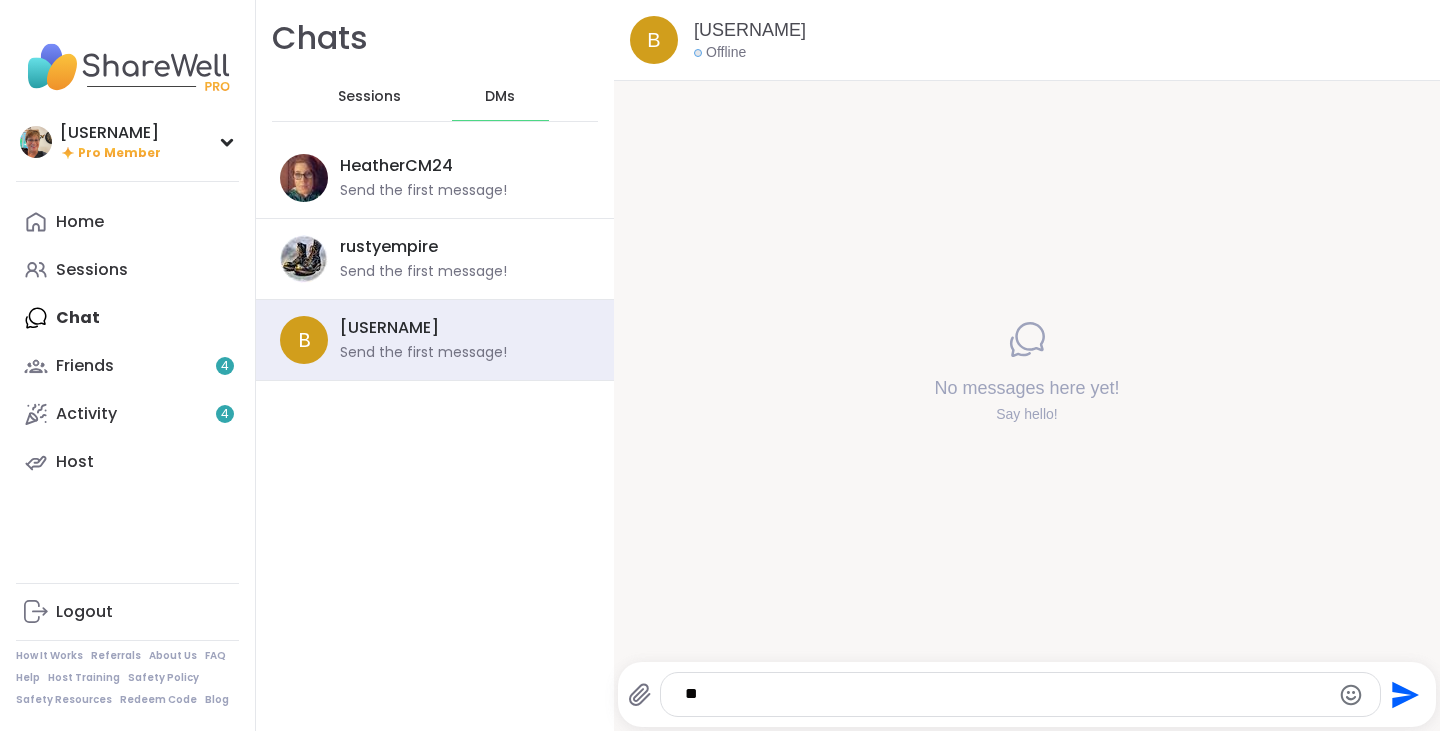 type on "*" 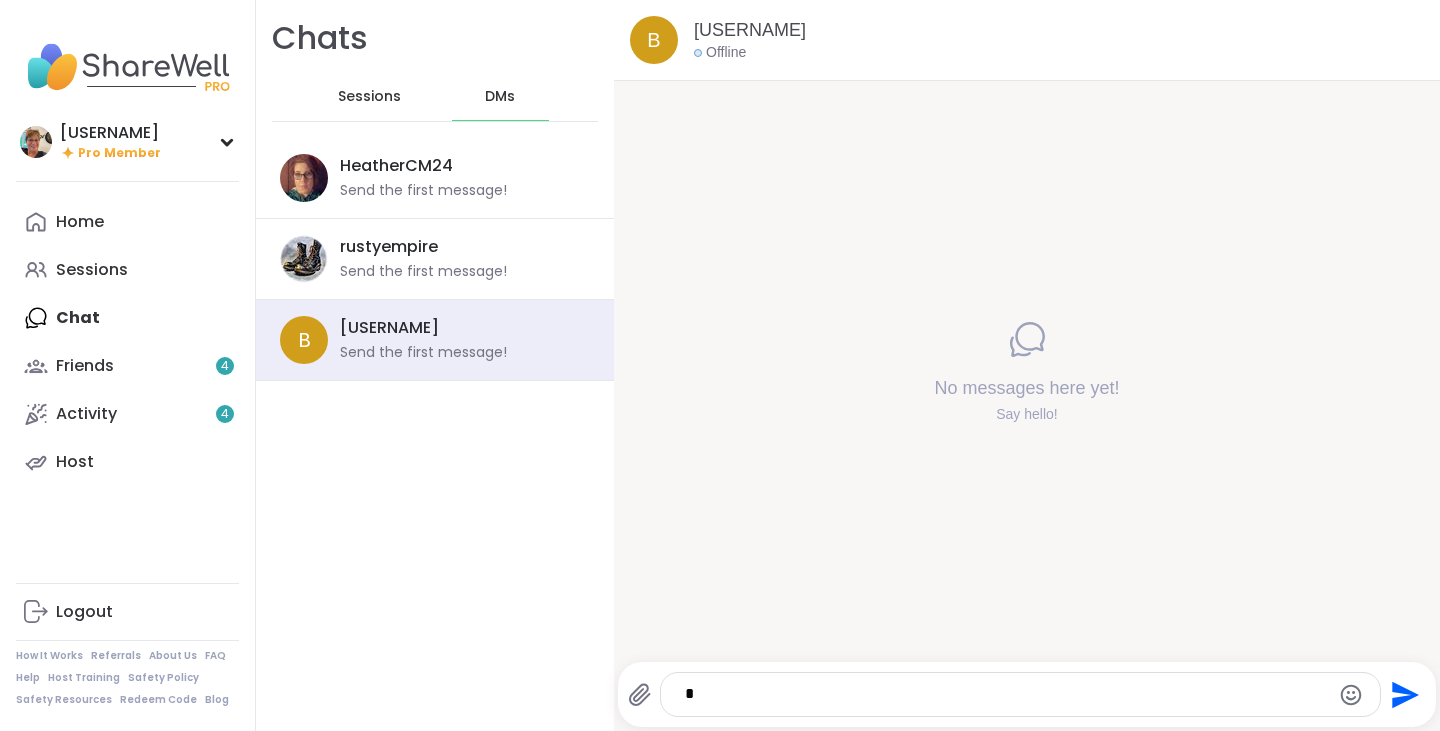 type 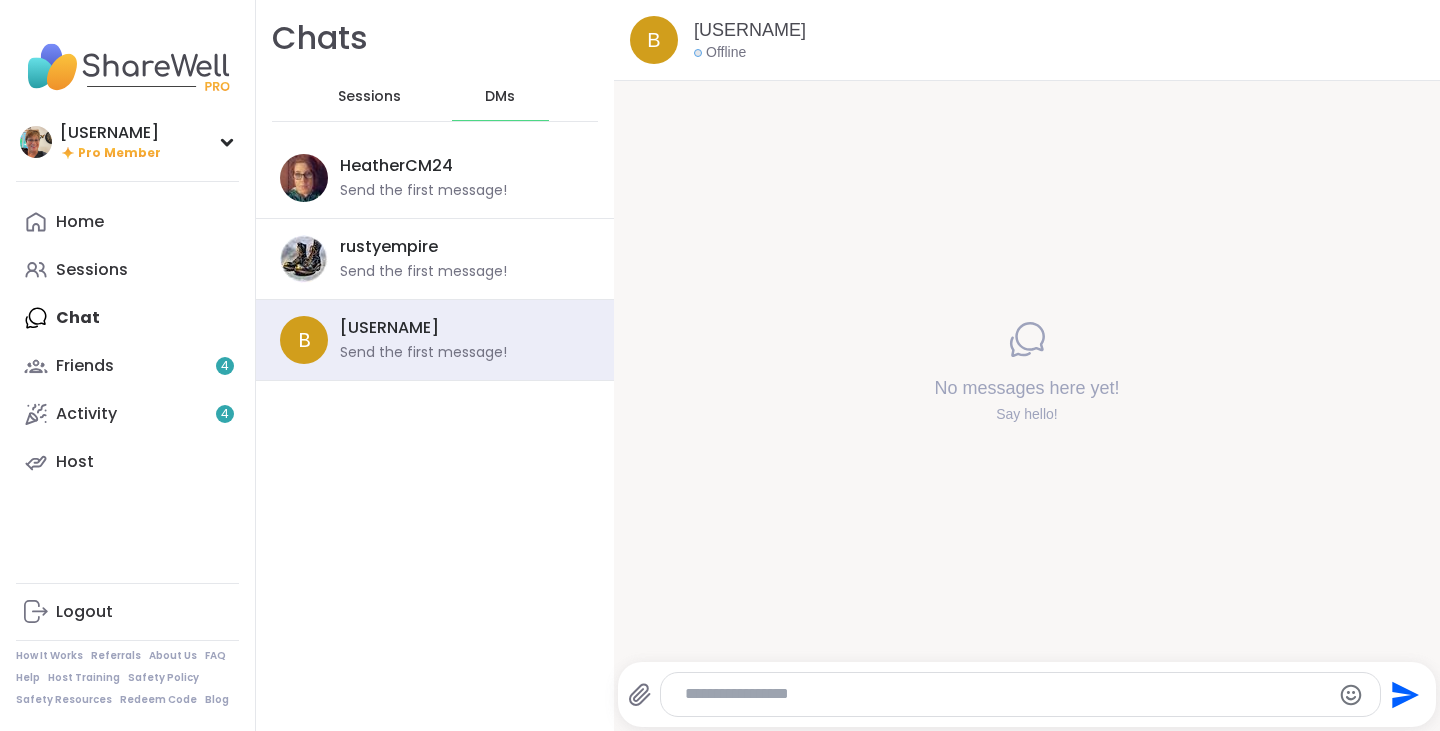 click on "DMs" at bounding box center (500, 97) 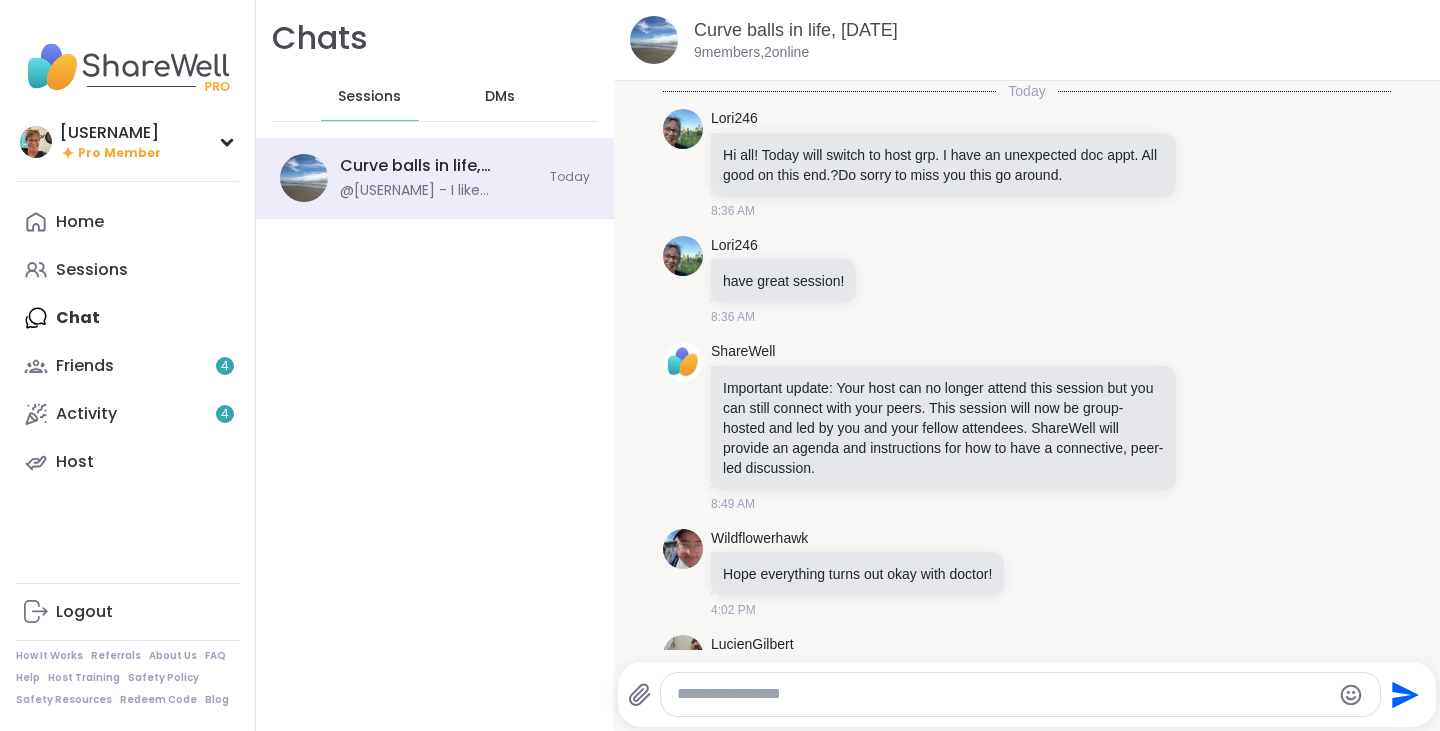 scroll, scrollTop: 0, scrollLeft: 0, axis: both 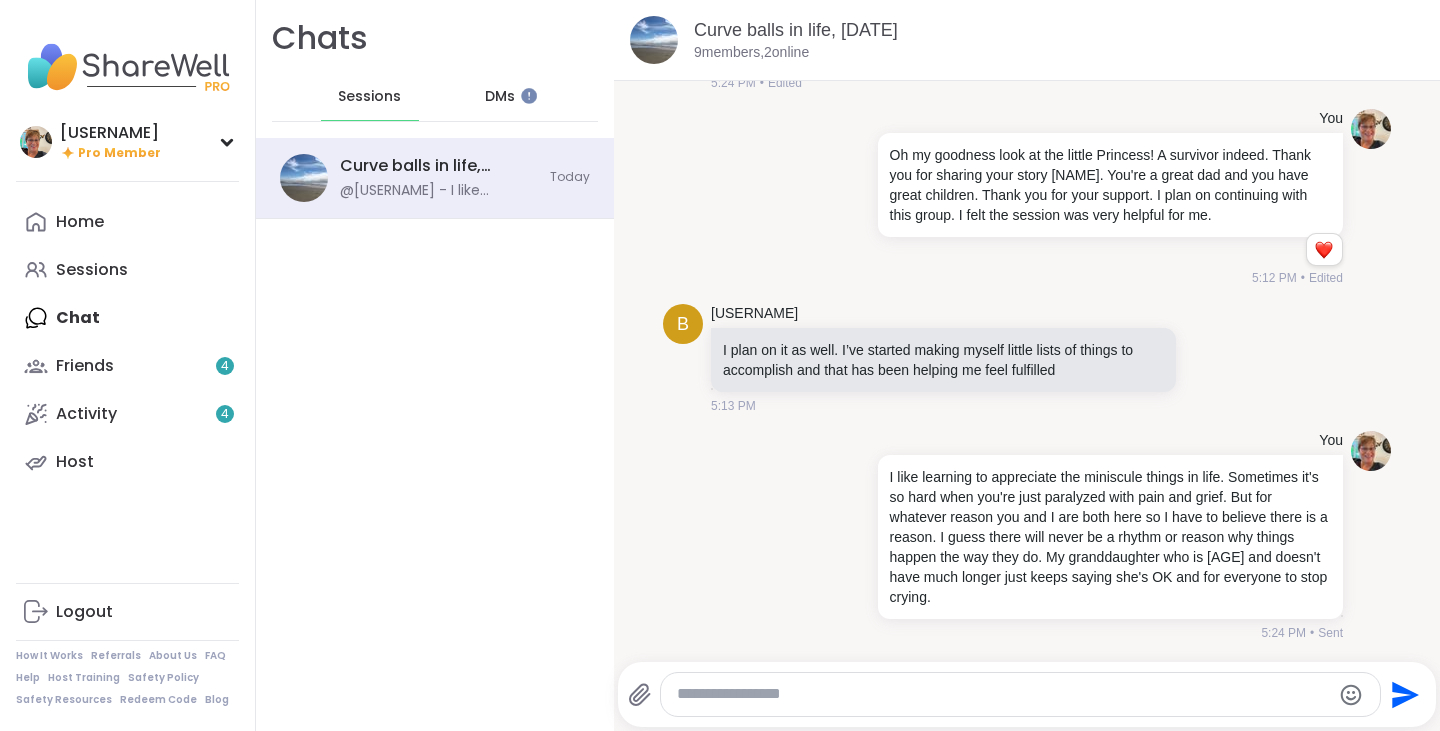 click at bounding box center [1003, 694] 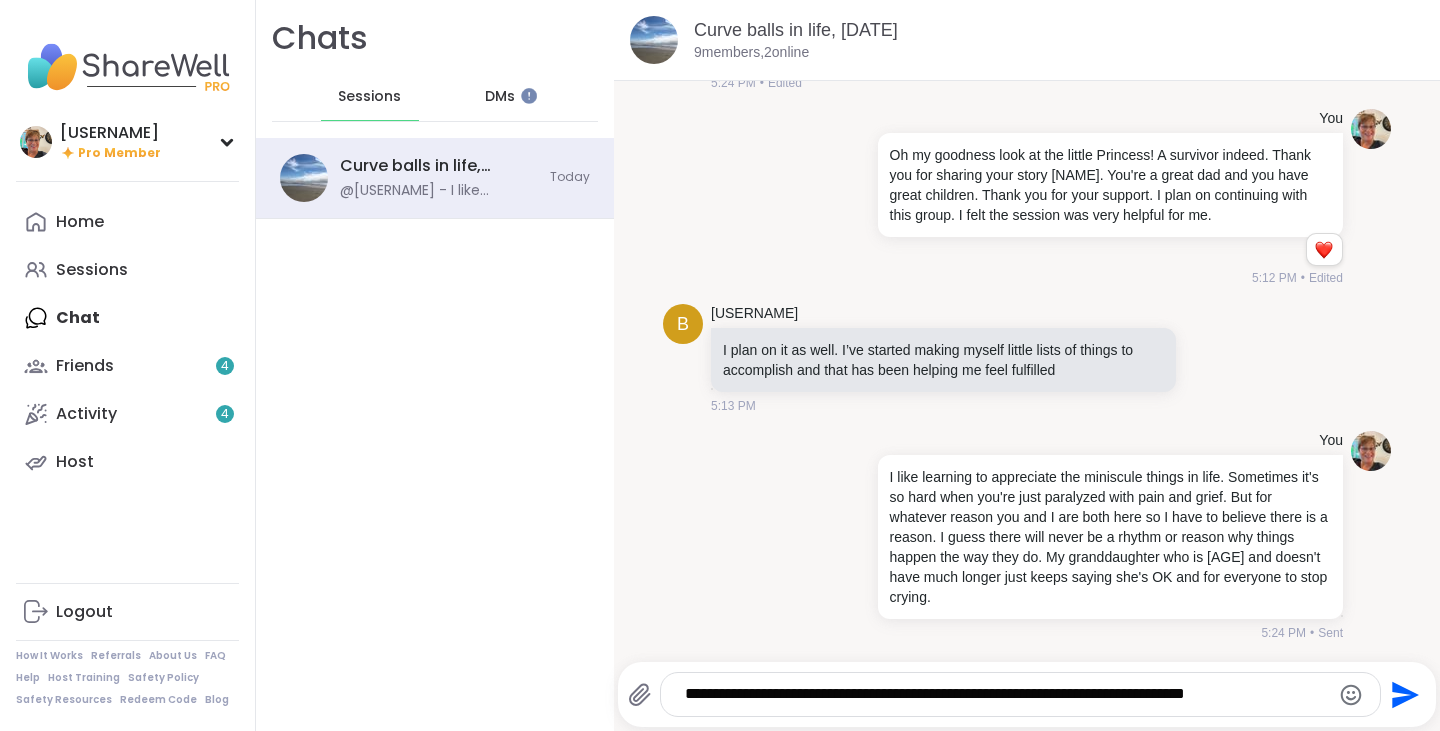 type on "**********" 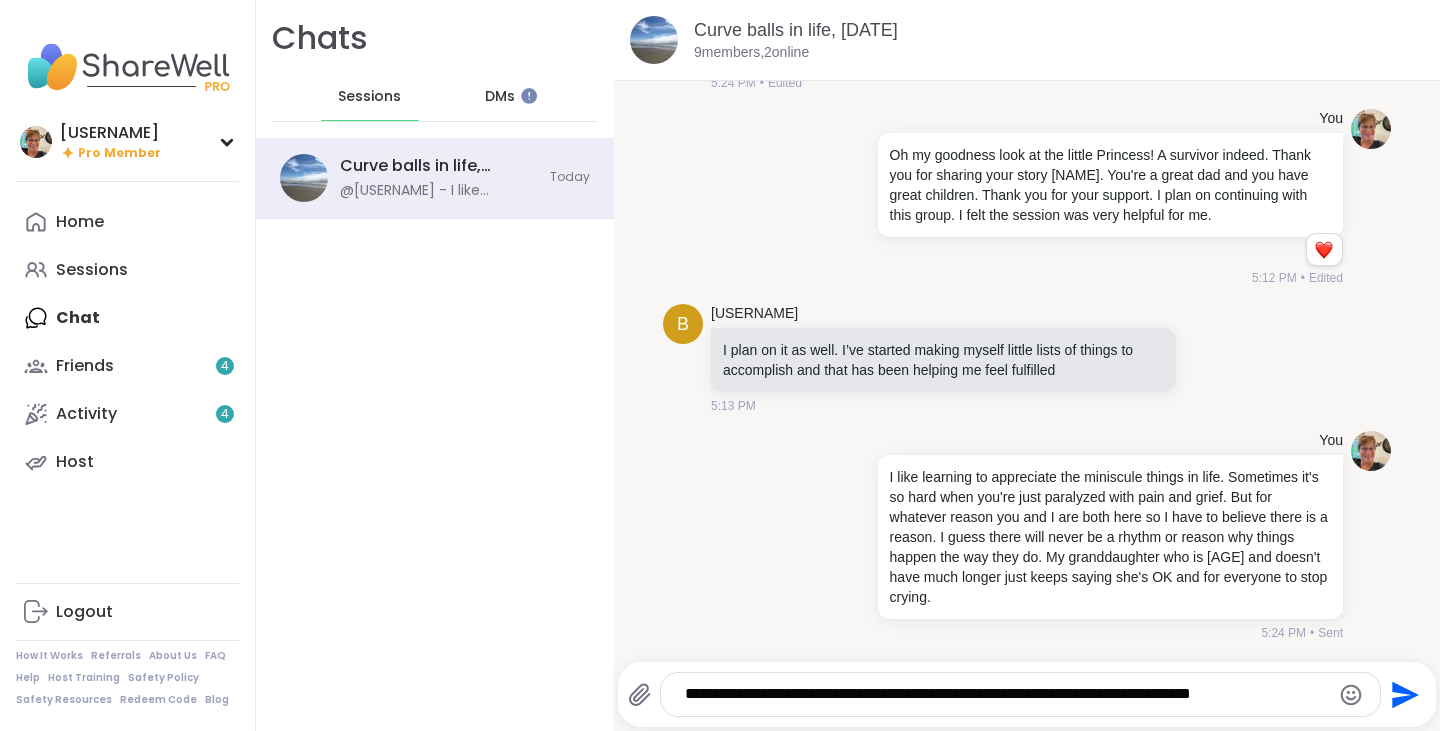 type 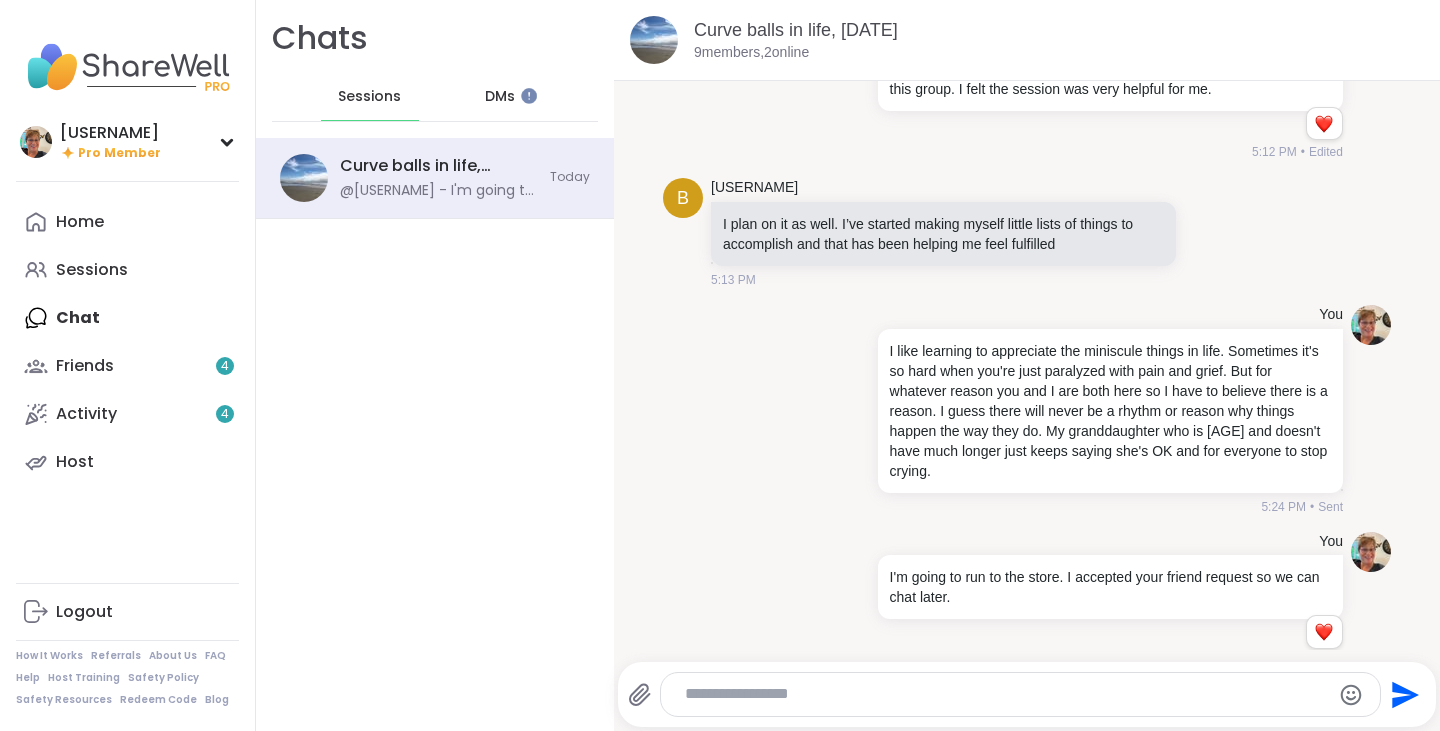 scroll, scrollTop: 3803, scrollLeft: 0, axis: vertical 